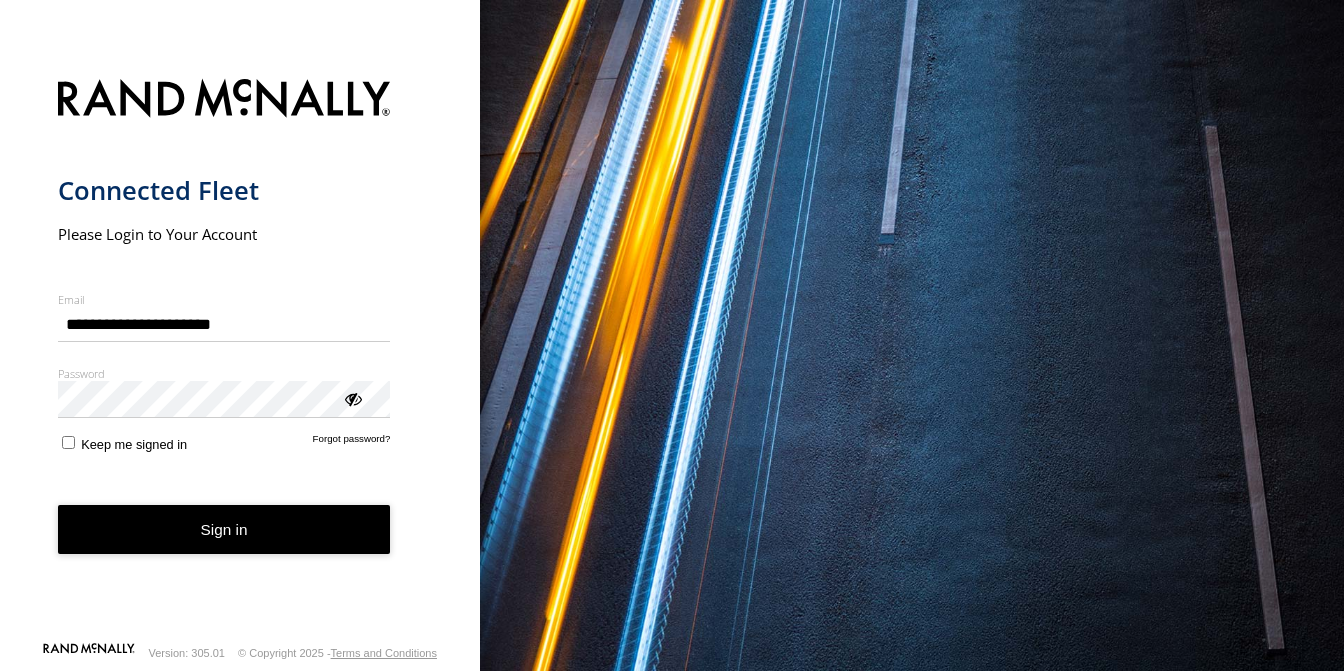 scroll, scrollTop: 0, scrollLeft: 0, axis: both 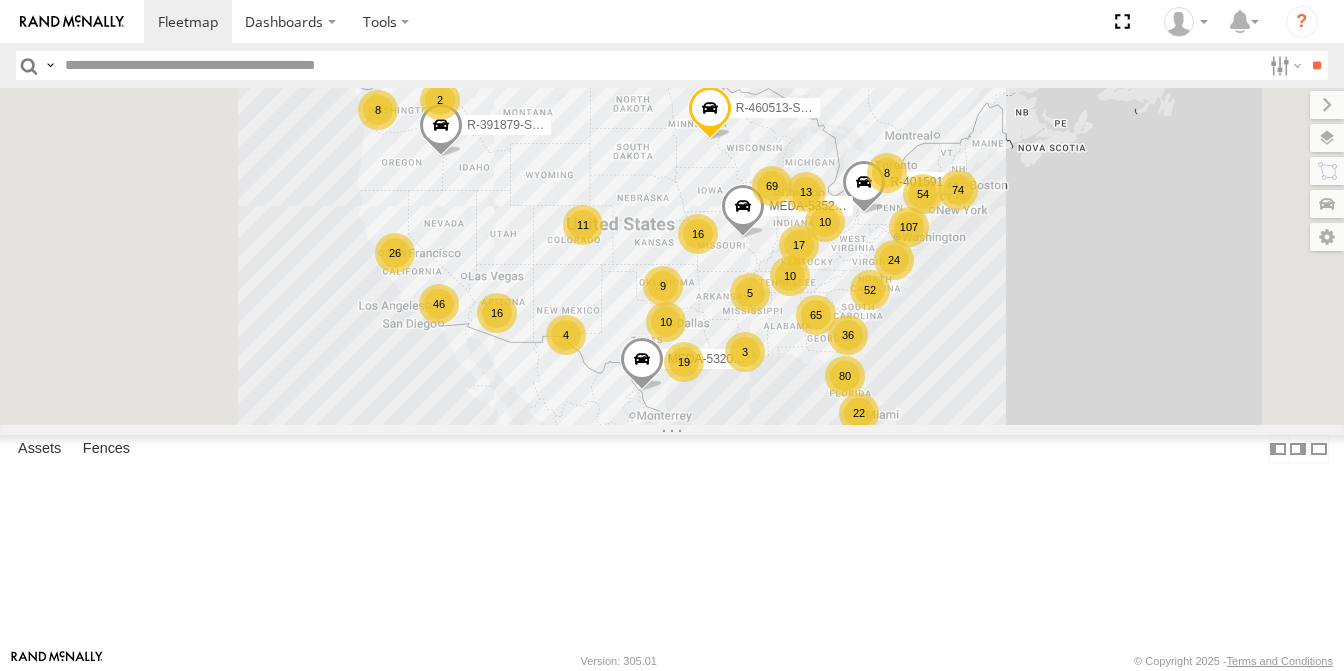 click at bounding box center [659, 65] 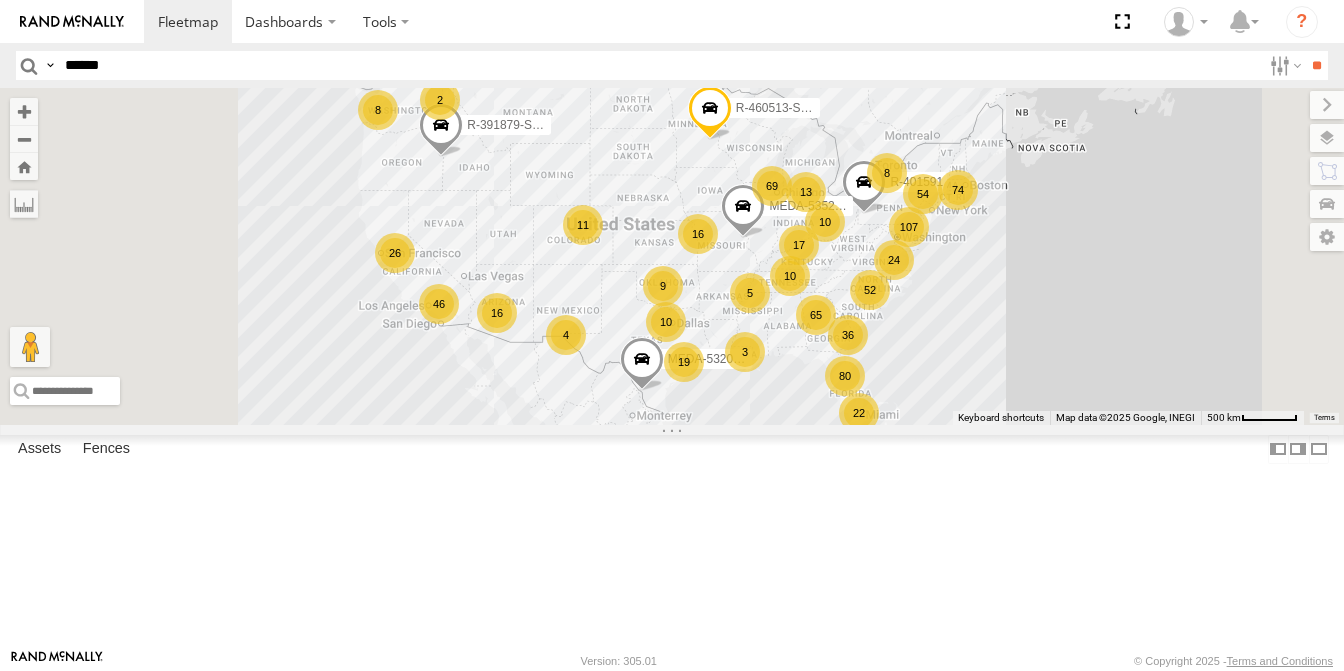 type on "******" 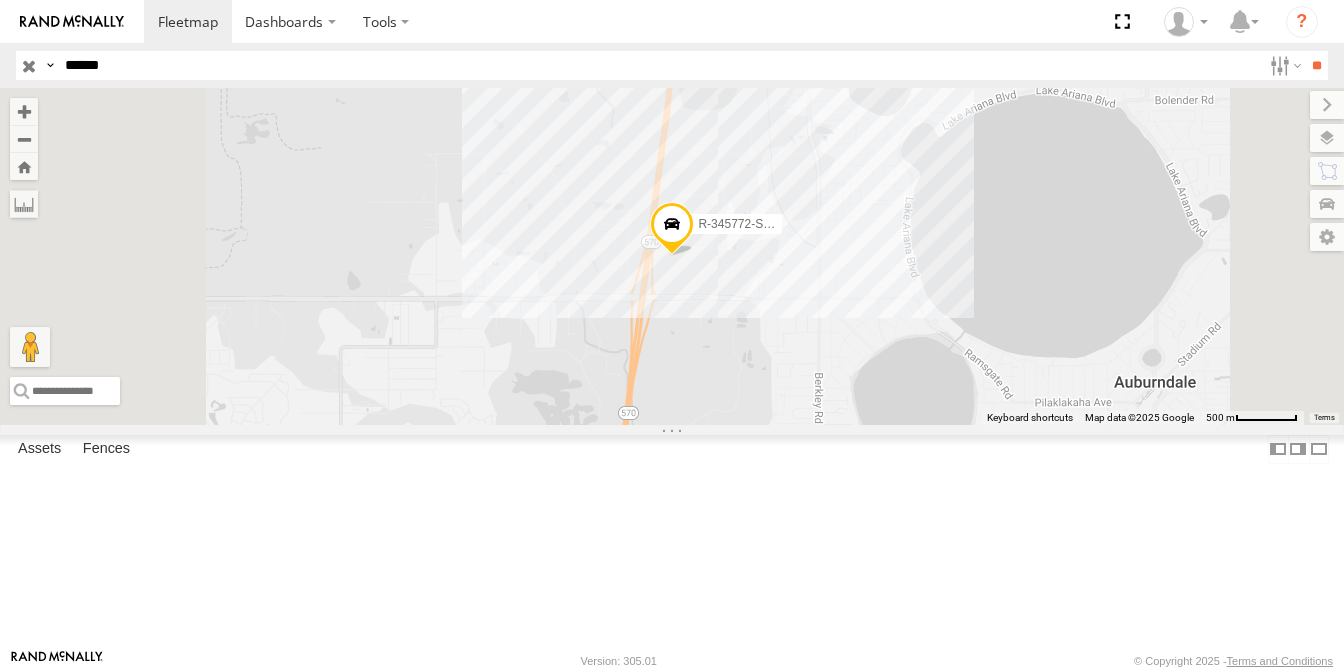 click on "R-345772-Swing" at bounding box center (0, 0) 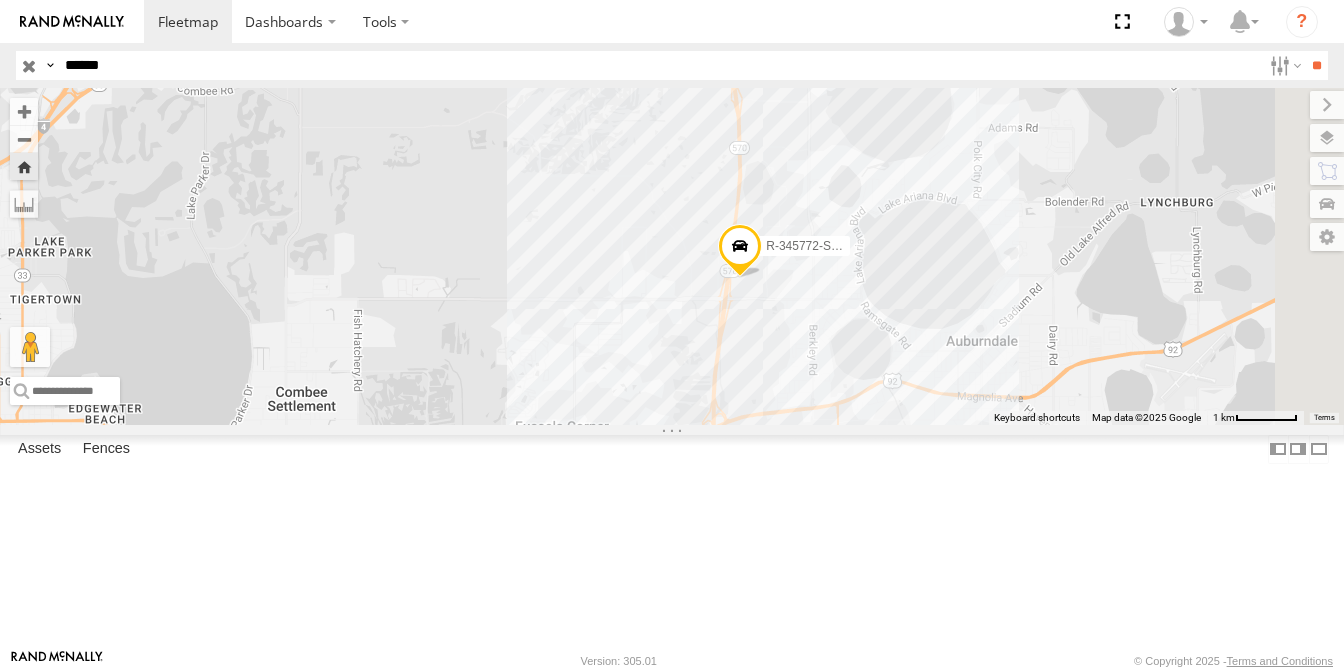 click at bounding box center [0, 0] 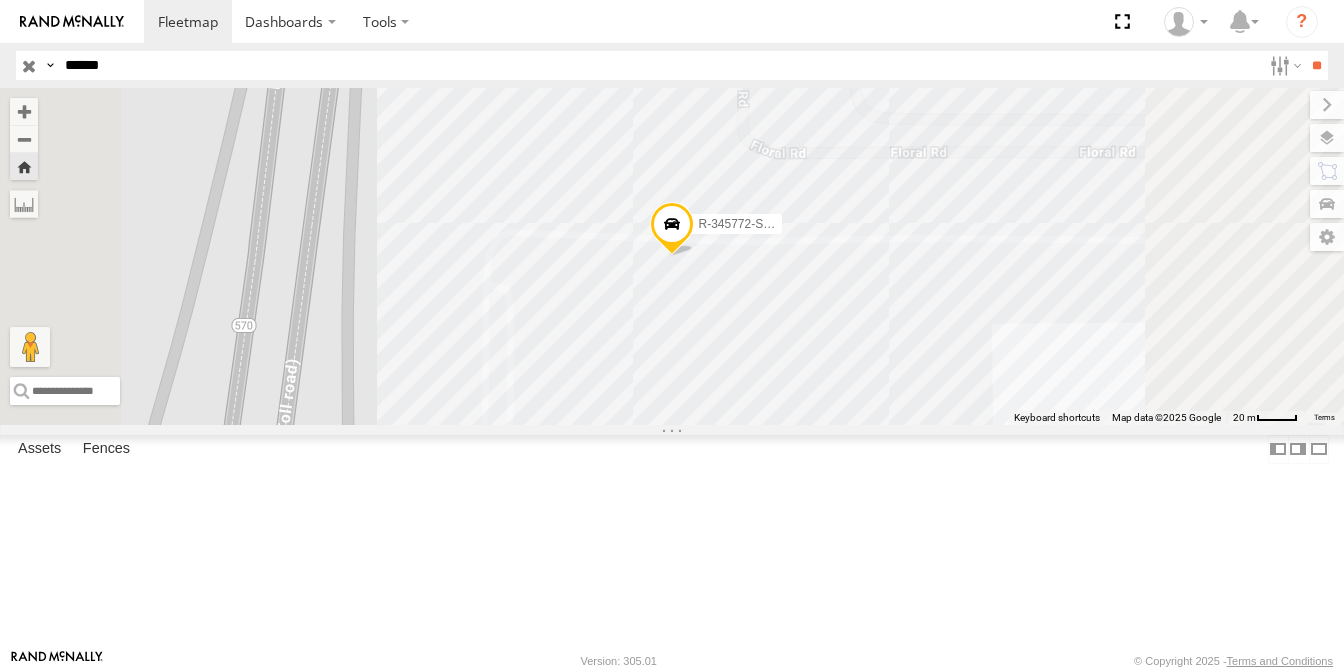 click at bounding box center (0, 0) 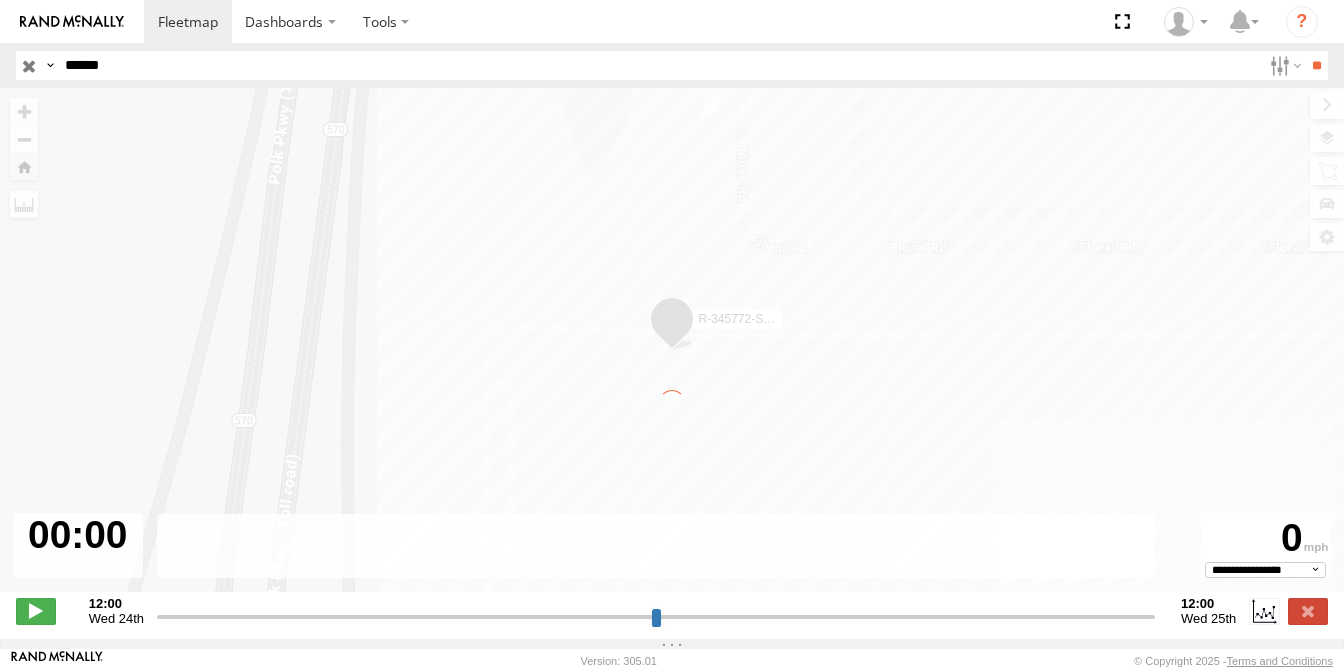 type on "**********" 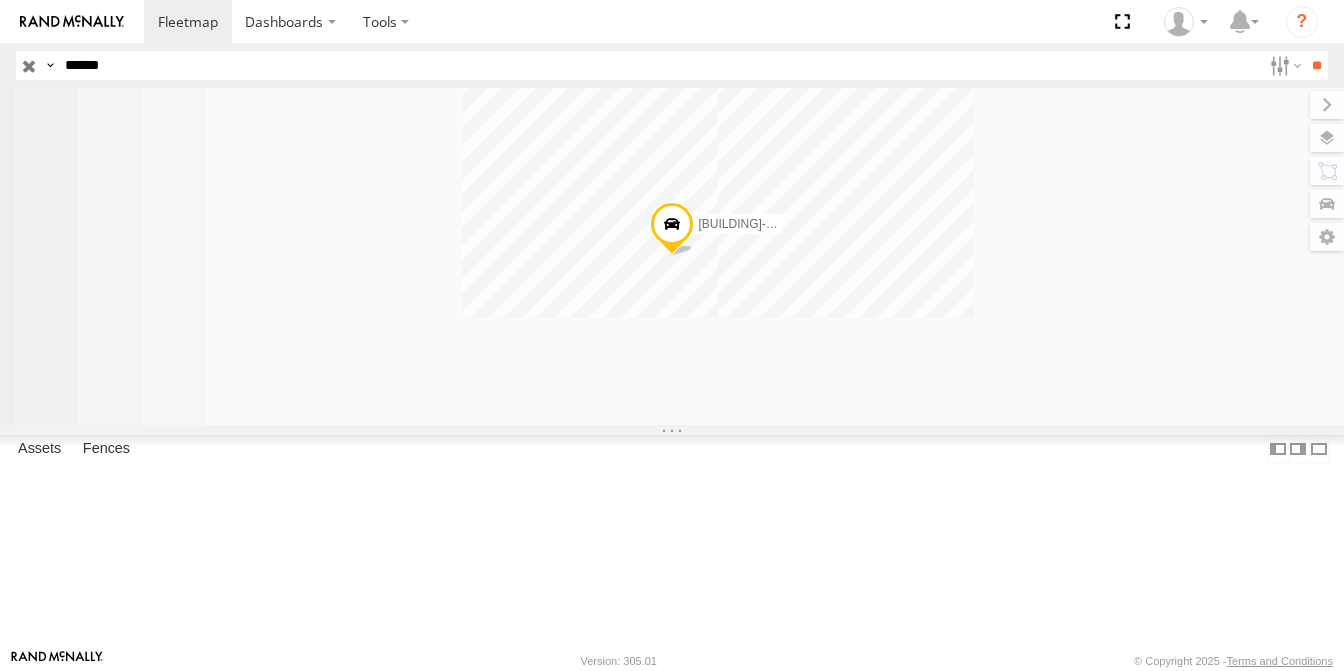 scroll, scrollTop: 0, scrollLeft: 0, axis: both 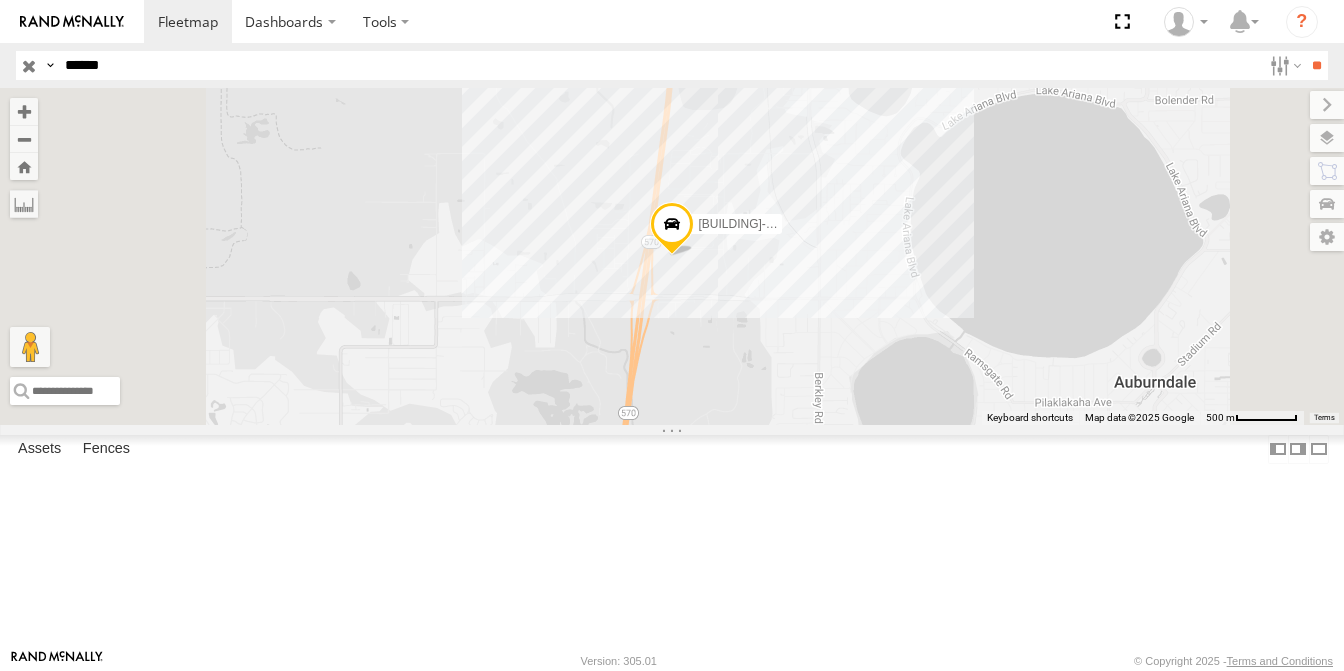 click at bounding box center (0, 0) 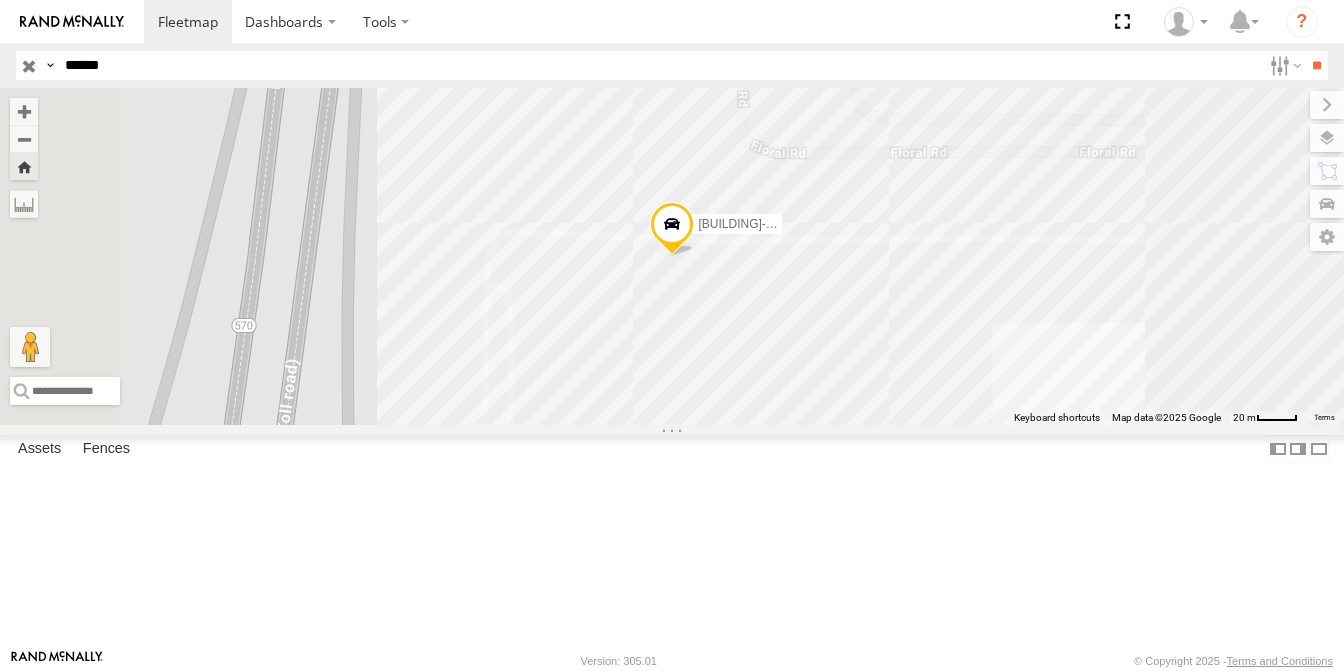 click on "R-345772-Swing" at bounding box center (0, 0) 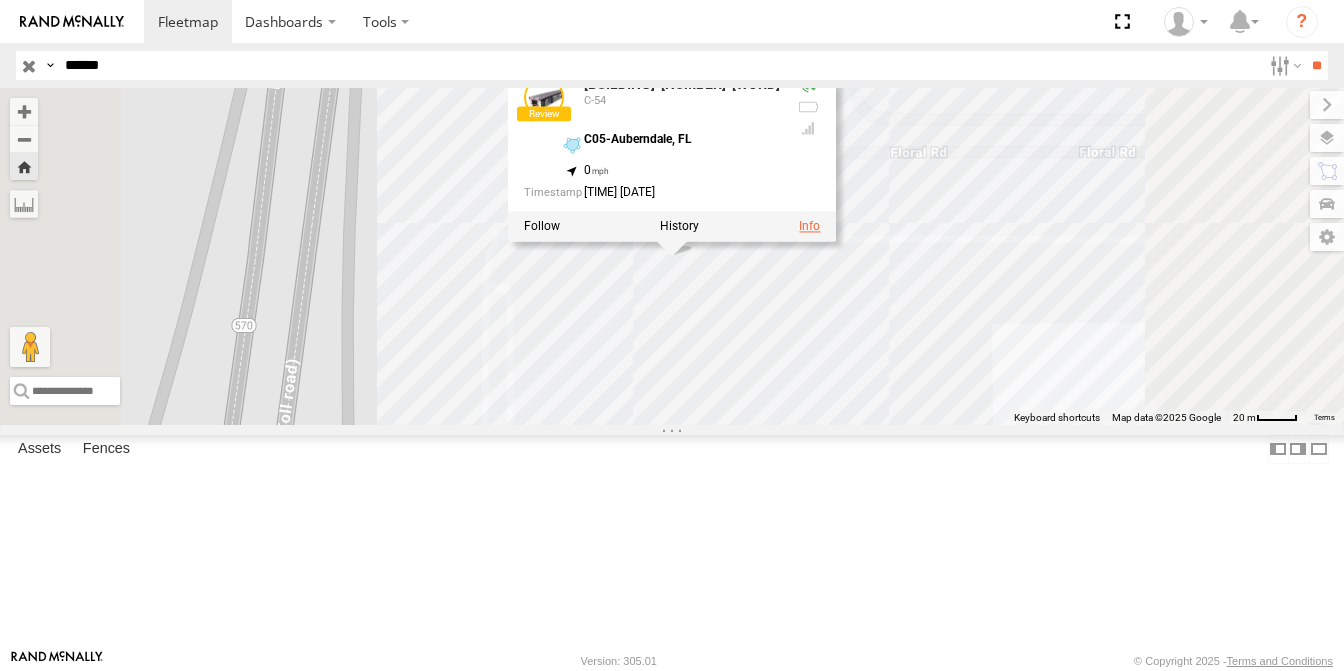 click at bounding box center [809, 227] 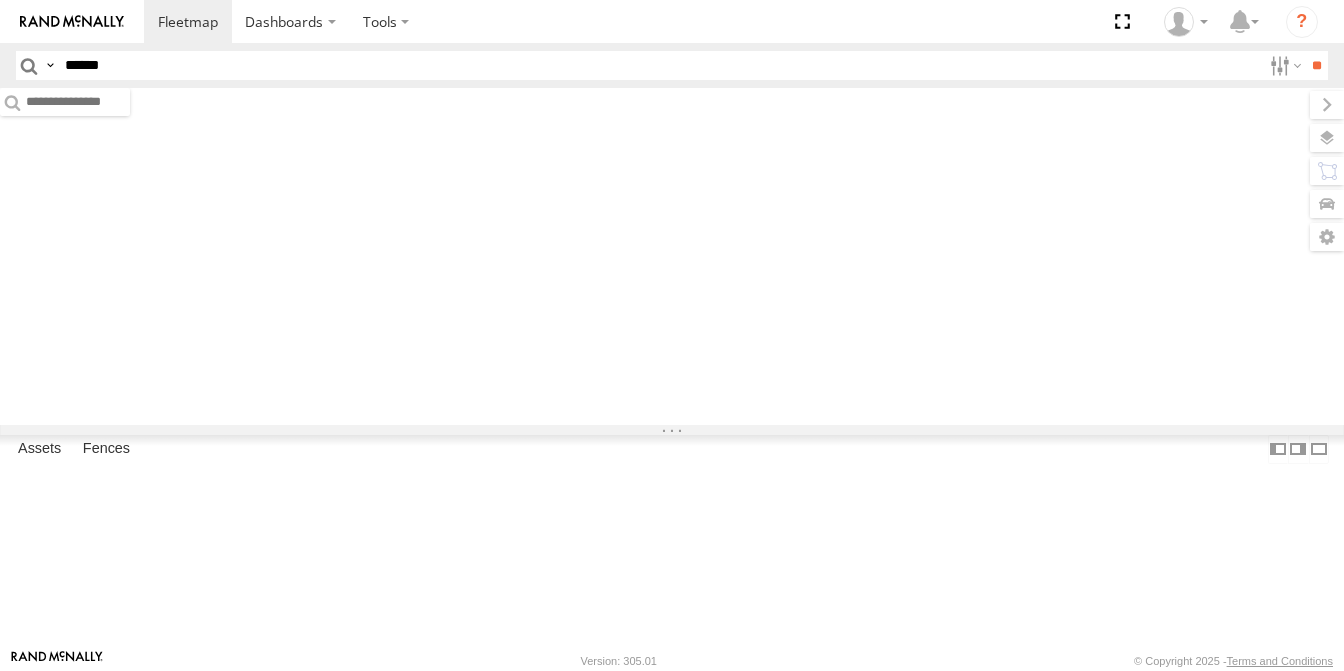 scroll, scrollTop: 0, scrollLeft: 0, axis: both 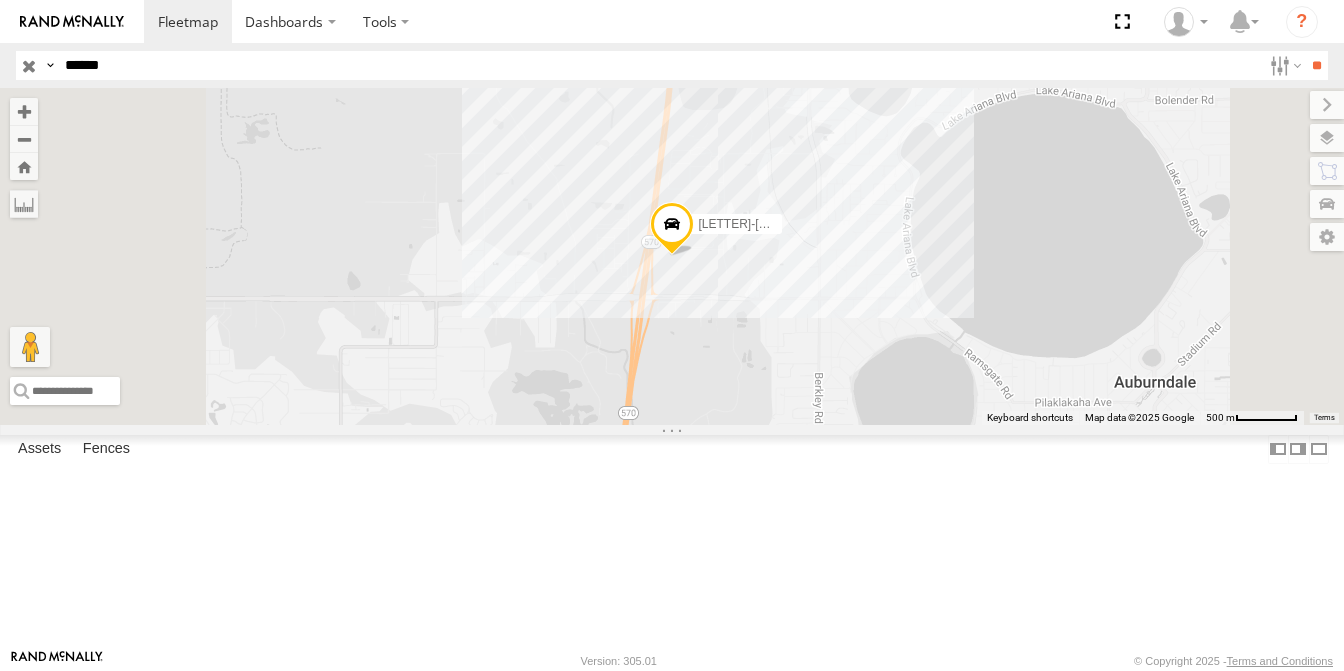 click on "R-345772-Swing
C-54" at bounding box center (0, 0) 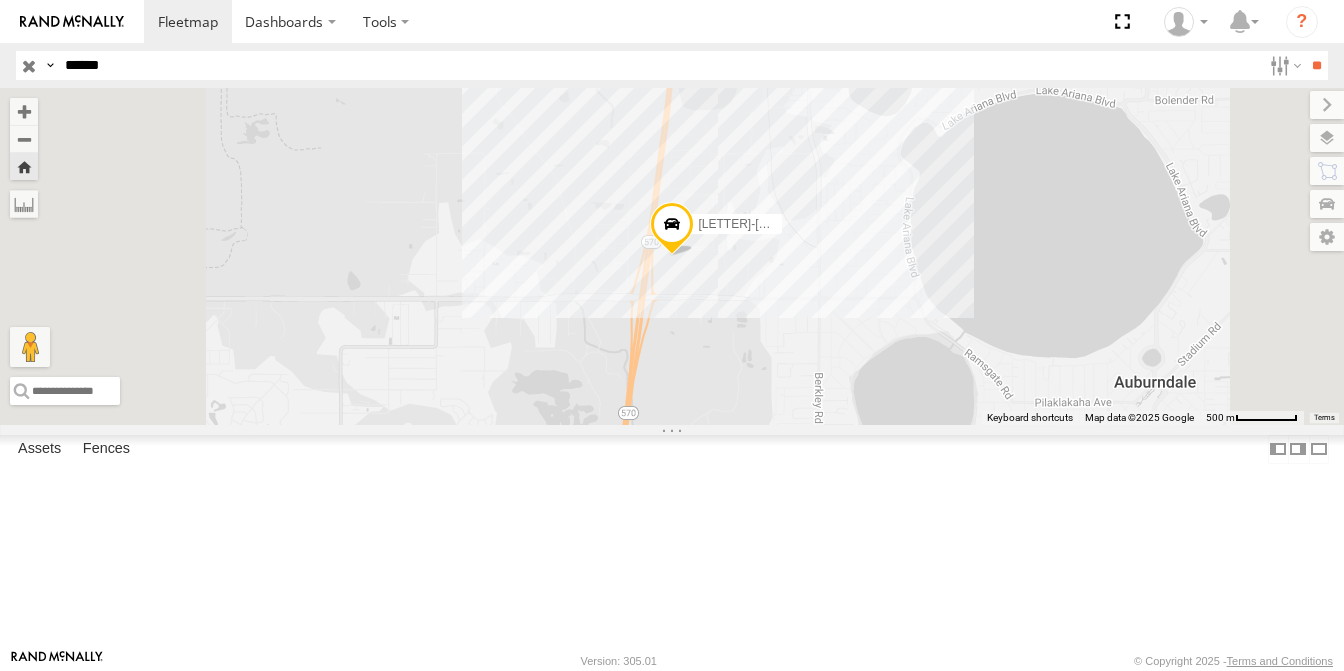 click on "R-345772-Swing
C-54" at bounding box center (0, 0) 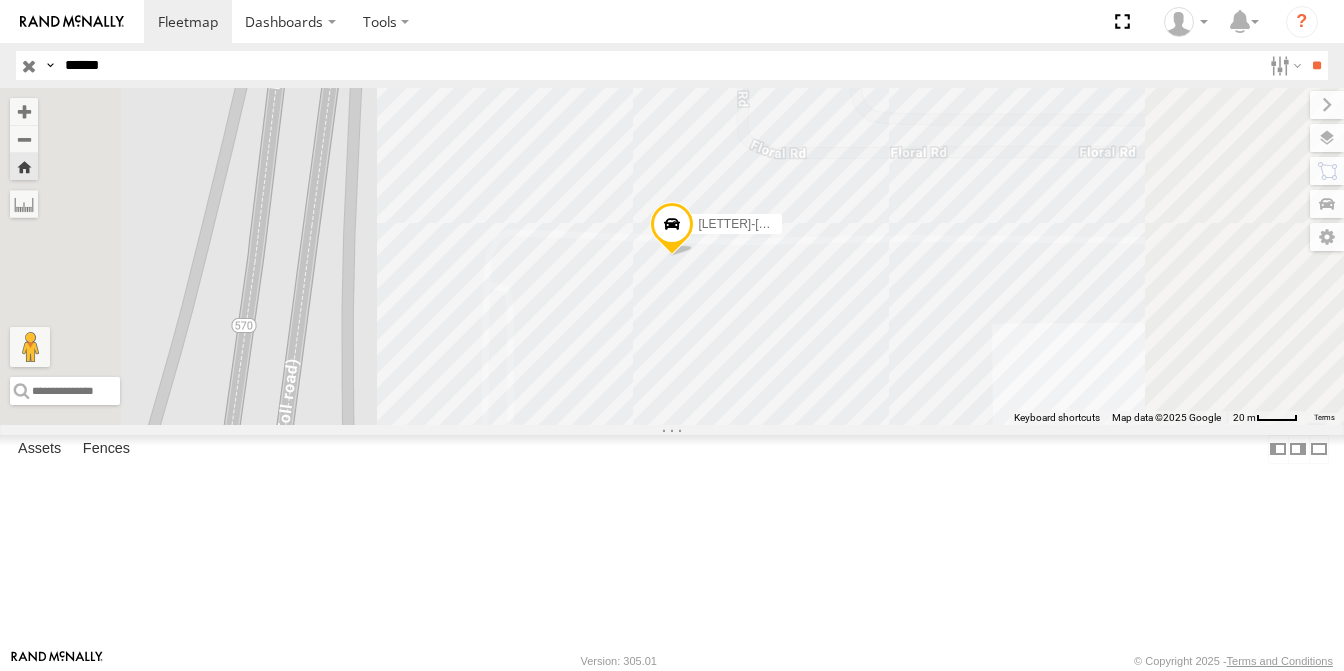click at bounding box center (0, 0) 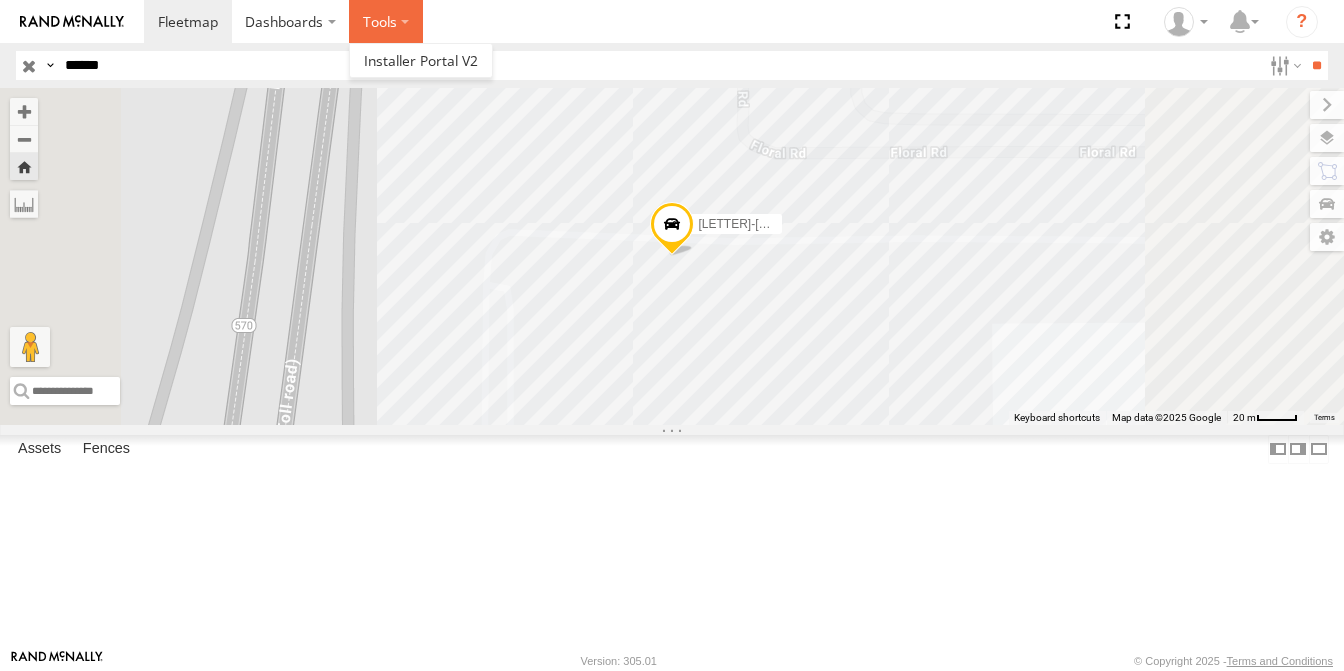 click at bounding box center [386, 21] 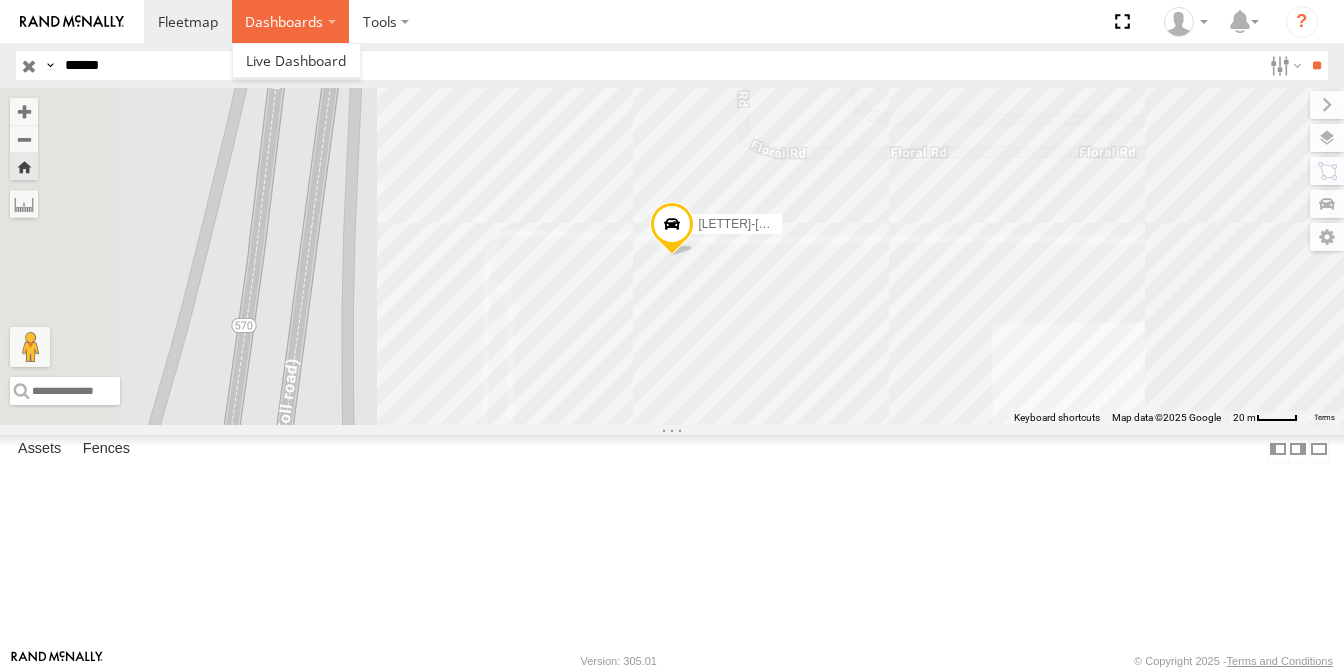 click on "Dashboards" at bounding box center [291, 21] 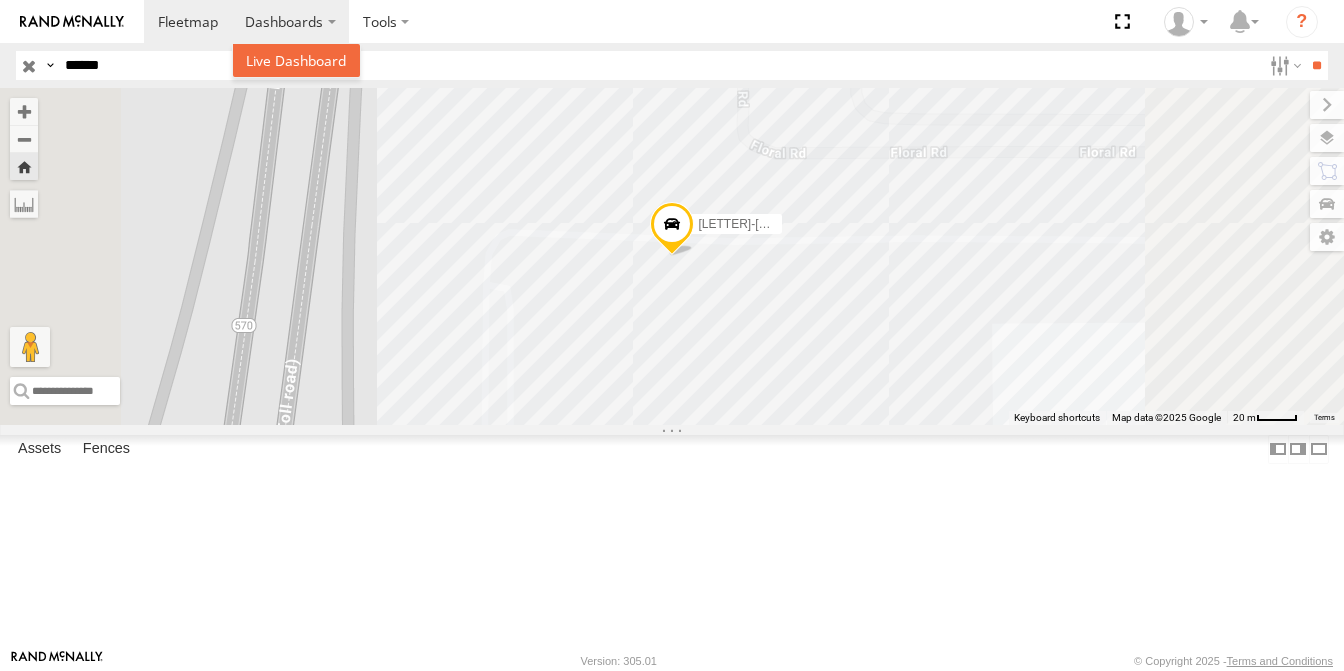 click at bounding box center [296, 60] 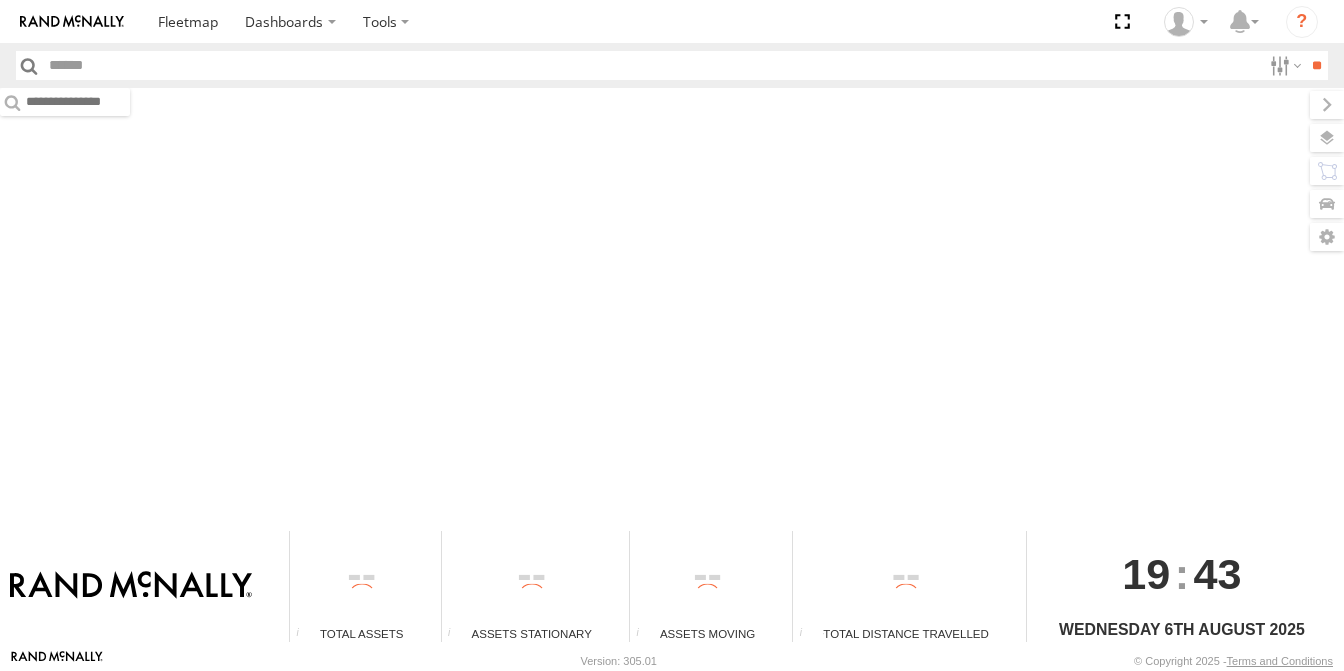 scroll, scrollTop: 0, scrollLeft: 0, axis: both 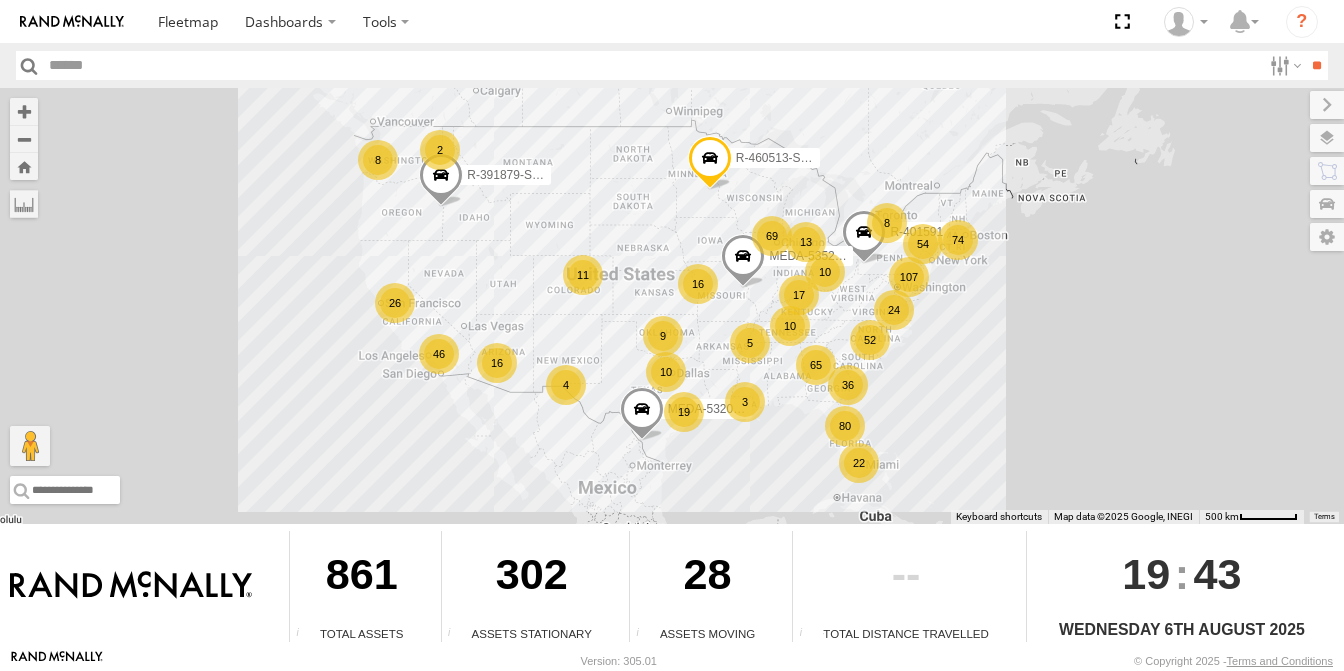 click at bounding box center [652, 65] 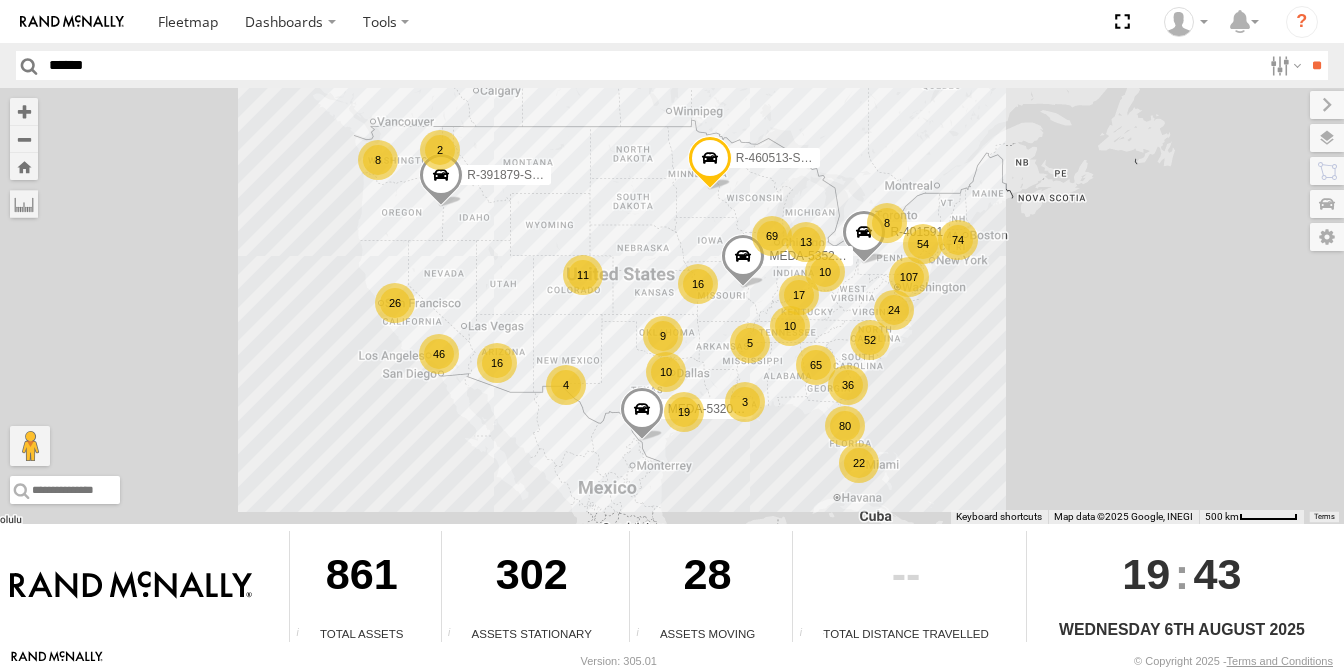 click on "**" at bounding box center [1316, 65] 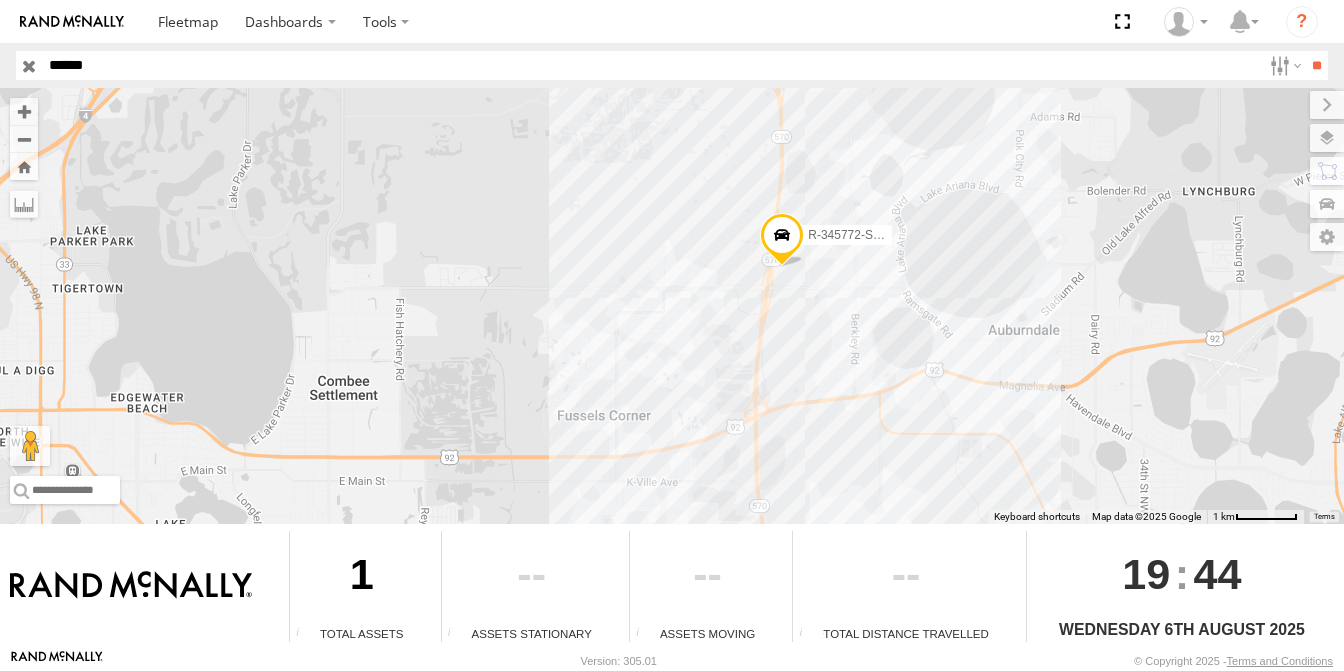 drag, startPoint x: 40, startPoint y: 63, endPoint x: -77, endPoint y: 63, distance: 117 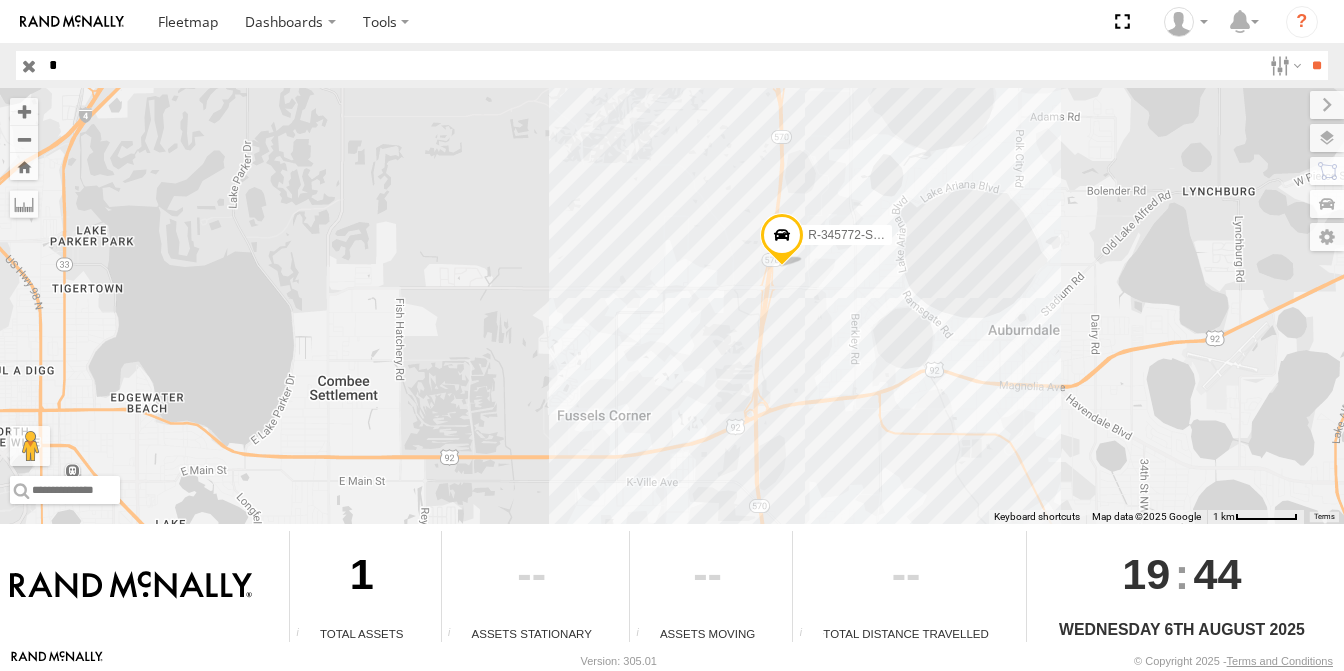 type on "**" 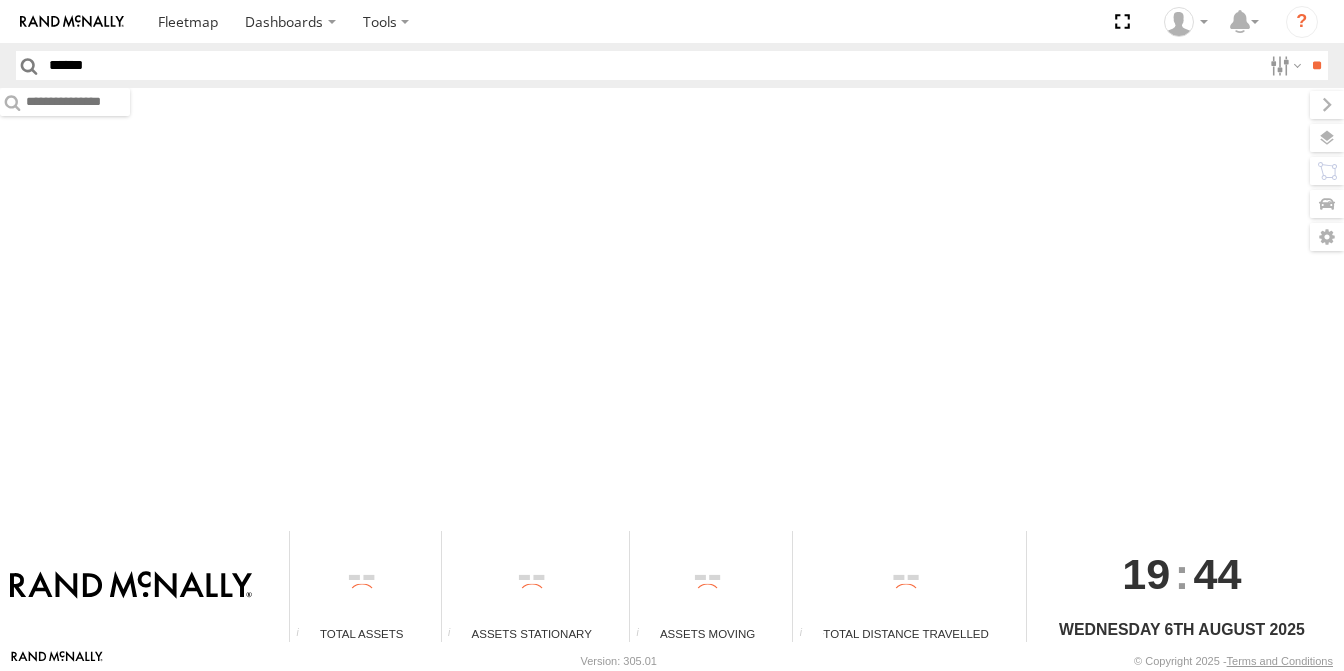 scroll, scrollTop: 0, scrollLeft: 0, axis: both 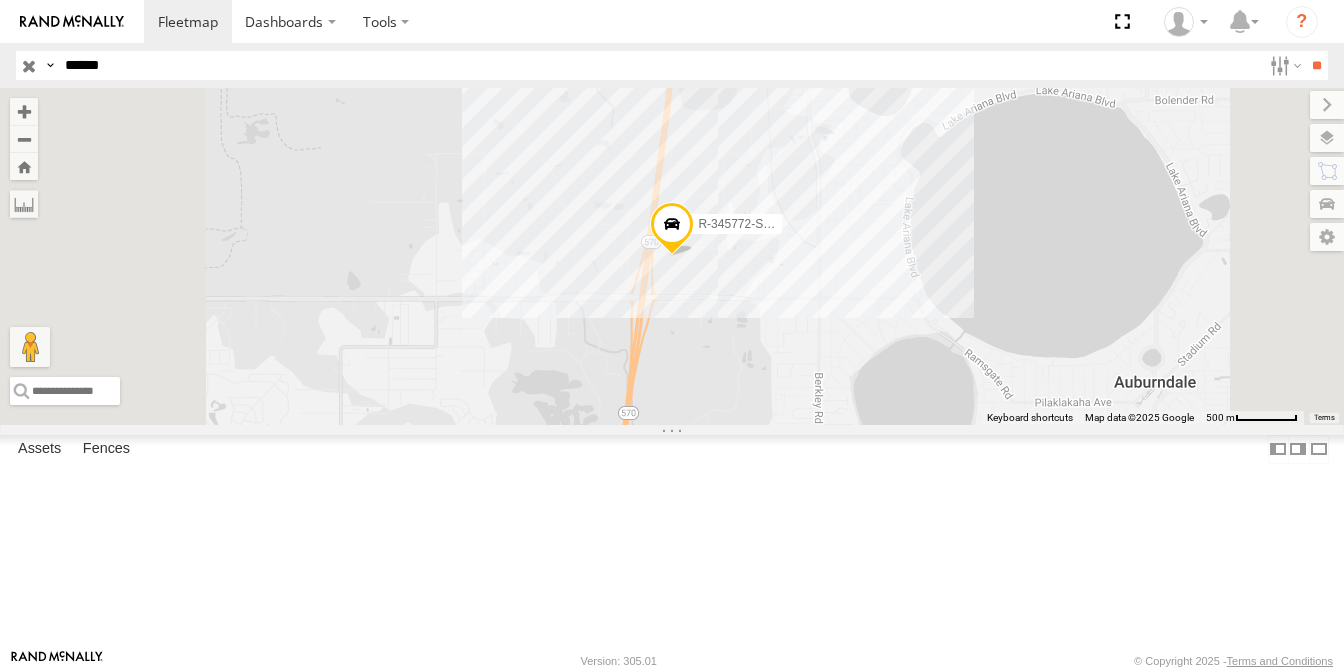 drag, startPoint x: 124, startPoint y: 63, endPoint x: -172, endPoint y: 109, distance: 299.553 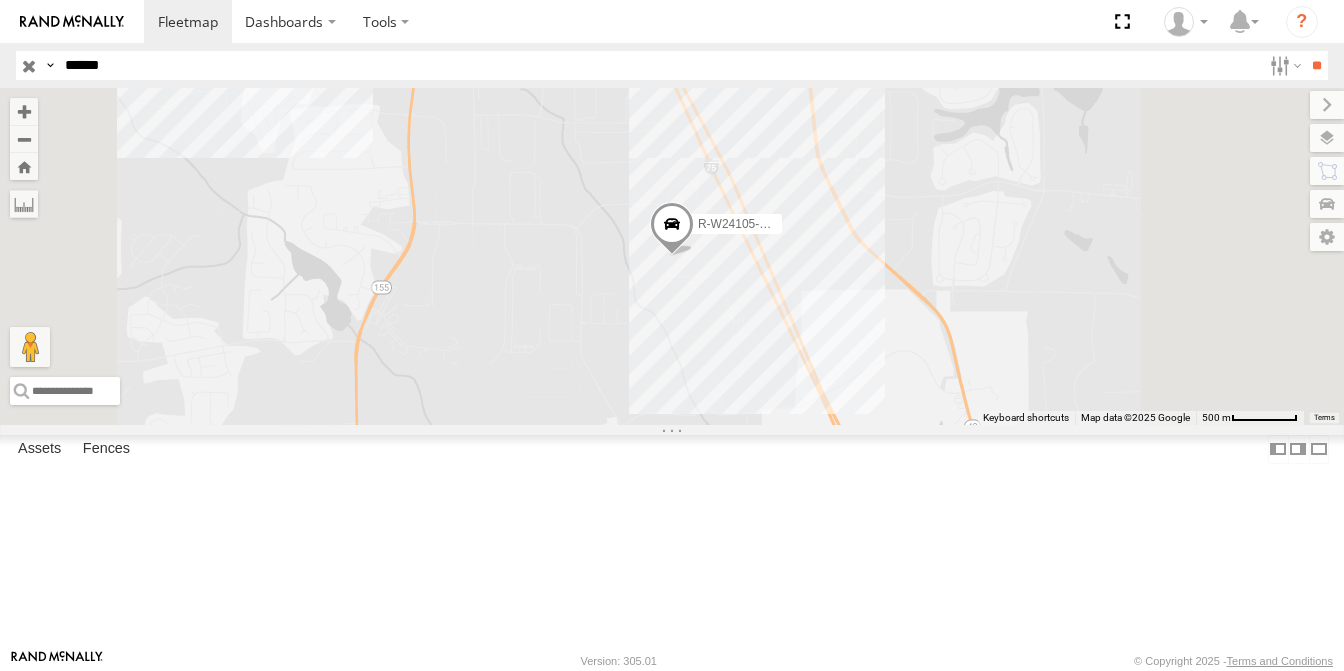 click on "R-W24105-Swing" at bounding box center [0, 0] 